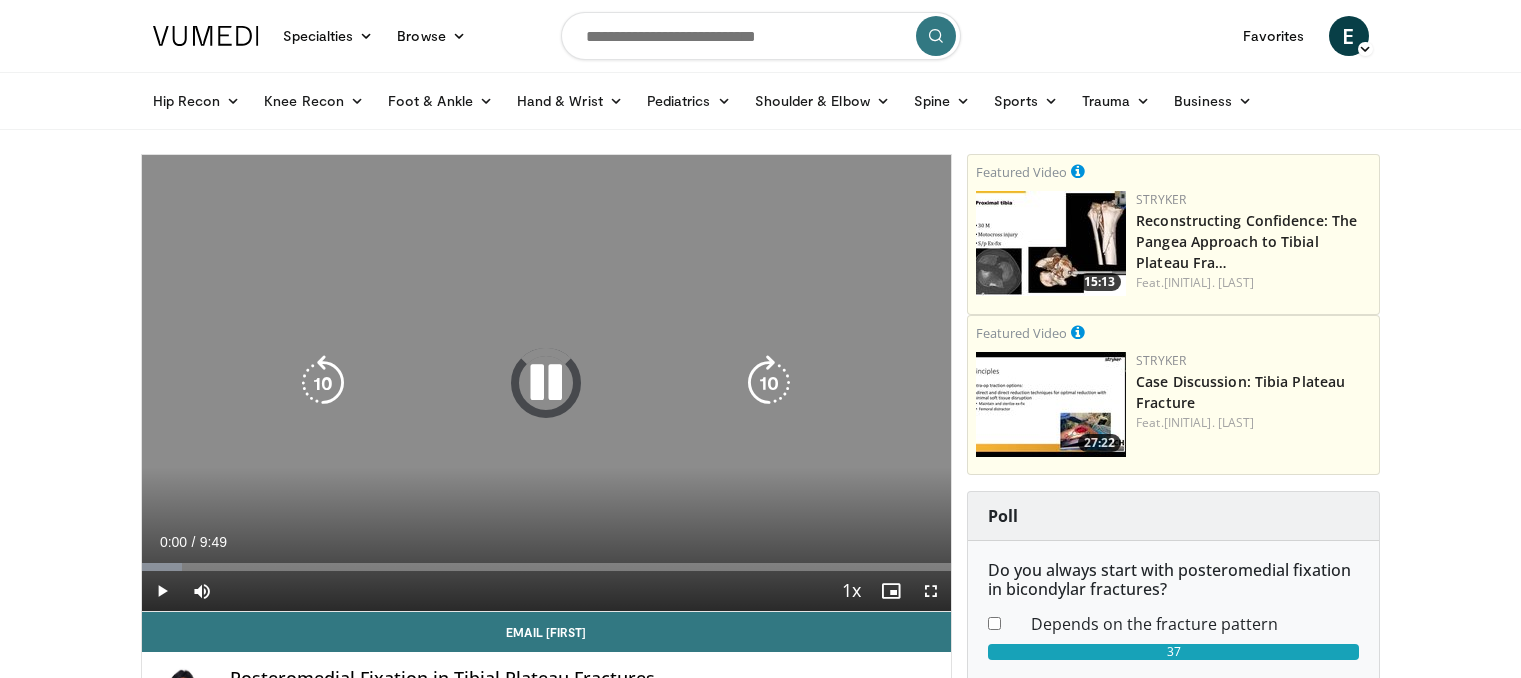 scroll, scrollTop: 0, scrollLeft: 0, axis: both 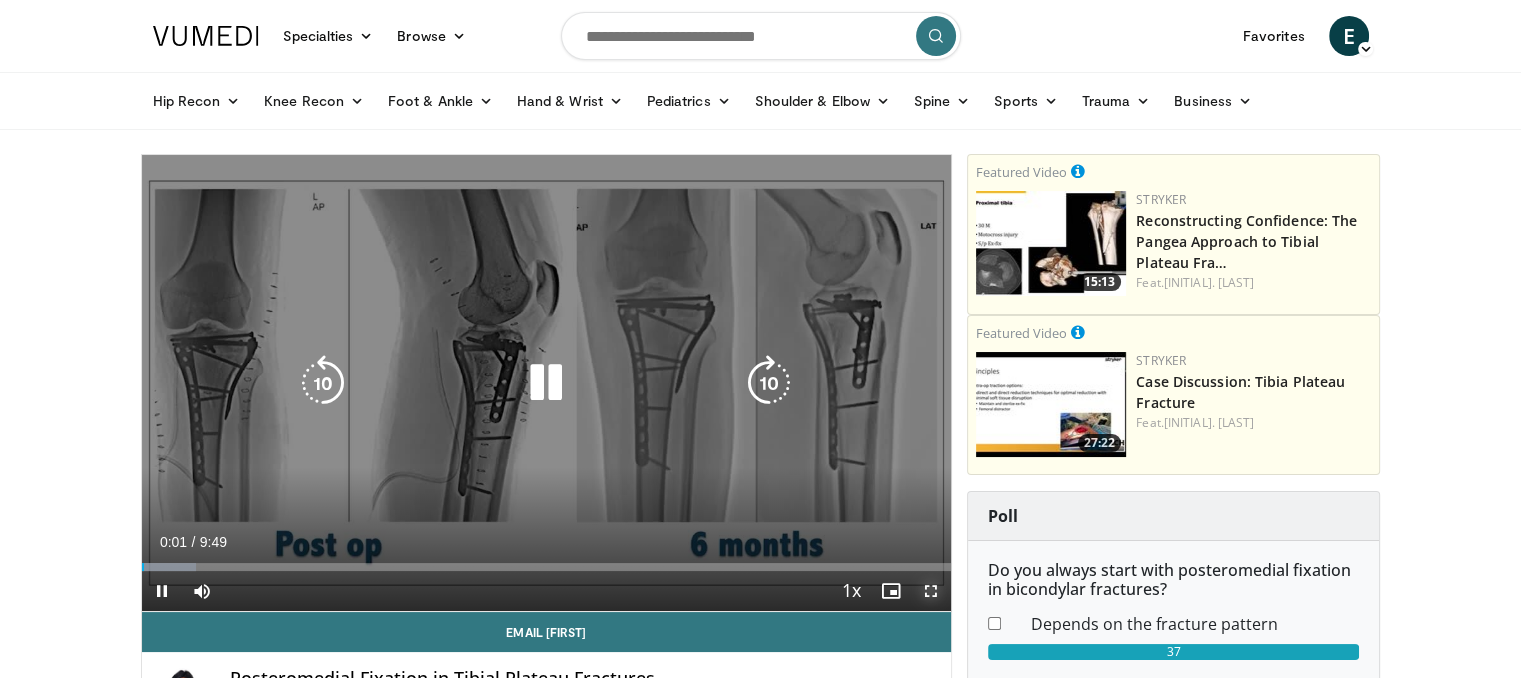 drag, startPoint x: 932, startPoint y: 590, endPoint x: 932, endPoint y: 729, distance: 139 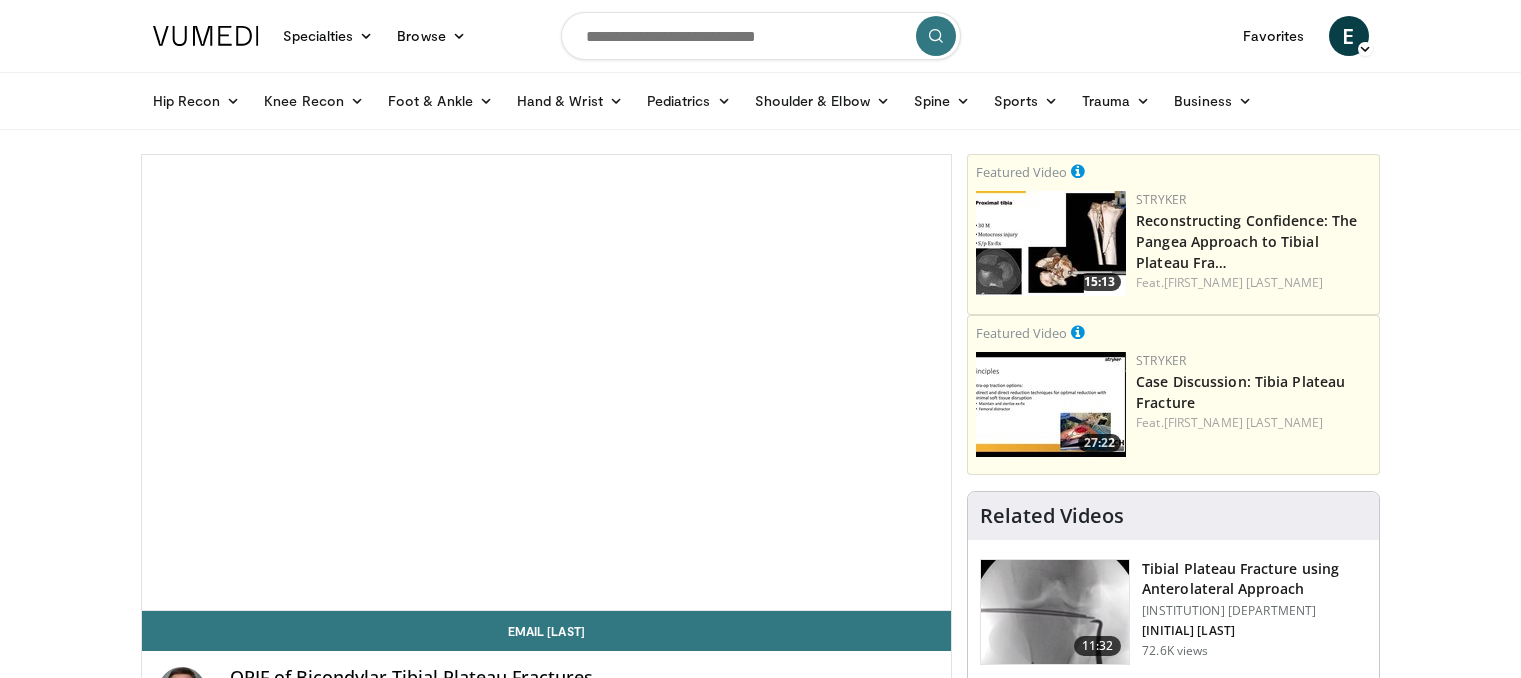 scroll, scrollTop: 0, scrollLeft: 0, axis: both 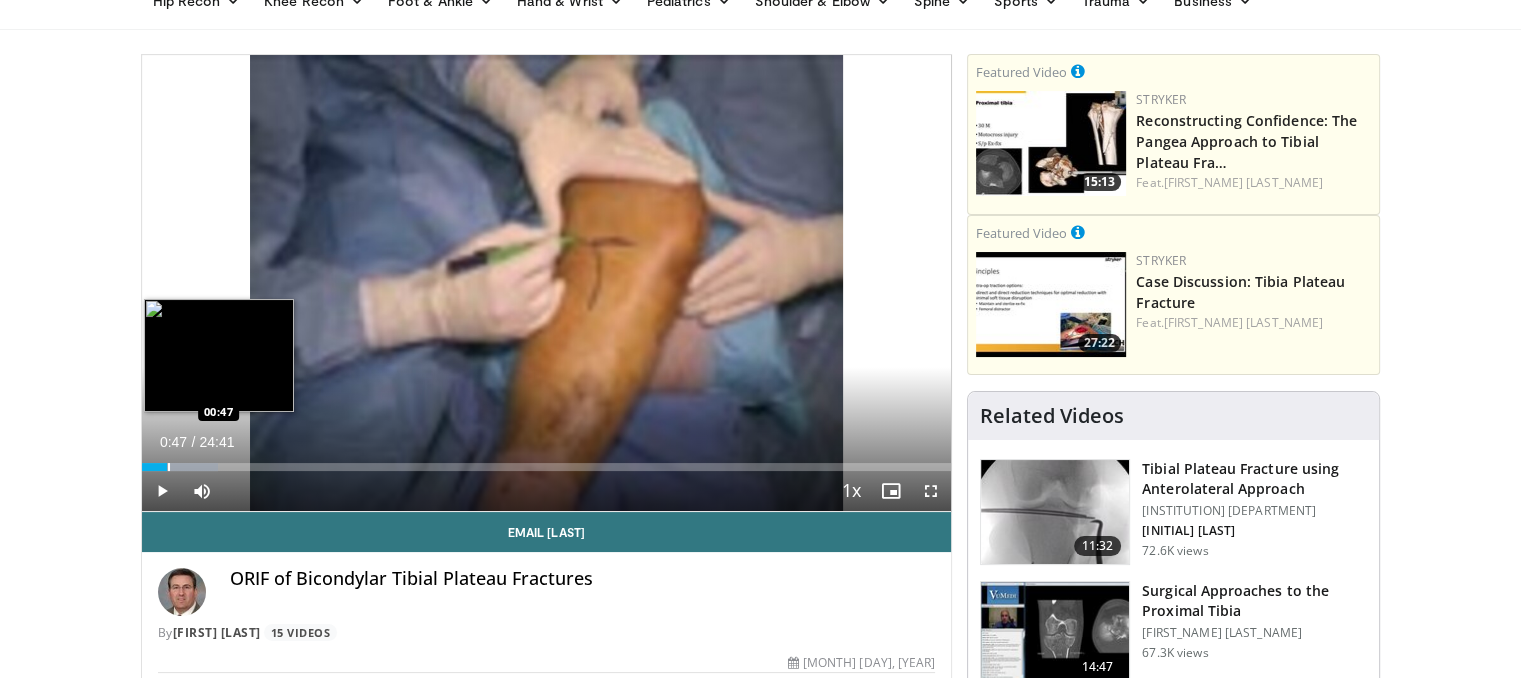 drag, startPoint x: 144, startPoint y: 466, endPoint x: 167, endPoint y: 468, distance: 23.086792 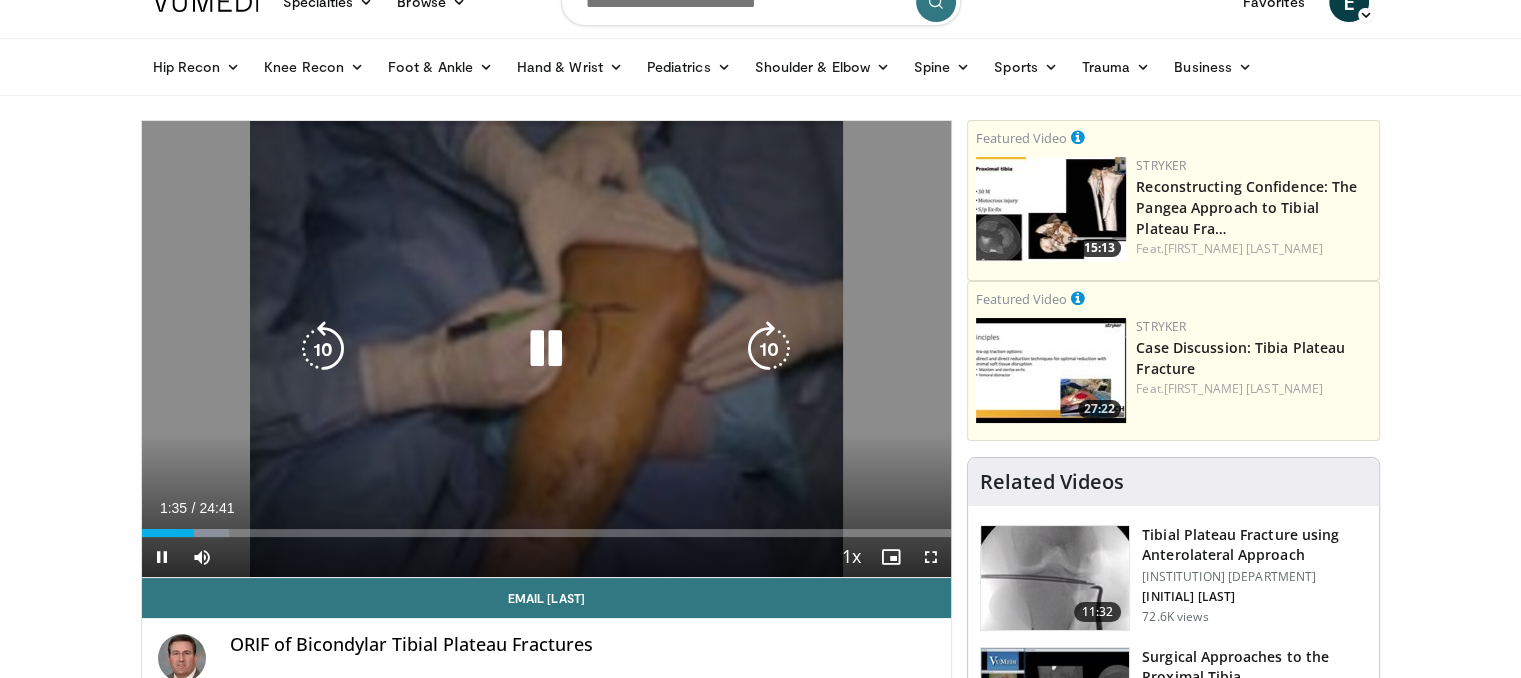 scroll, scrollTop: 0, scrollLeft: 0, axis: both 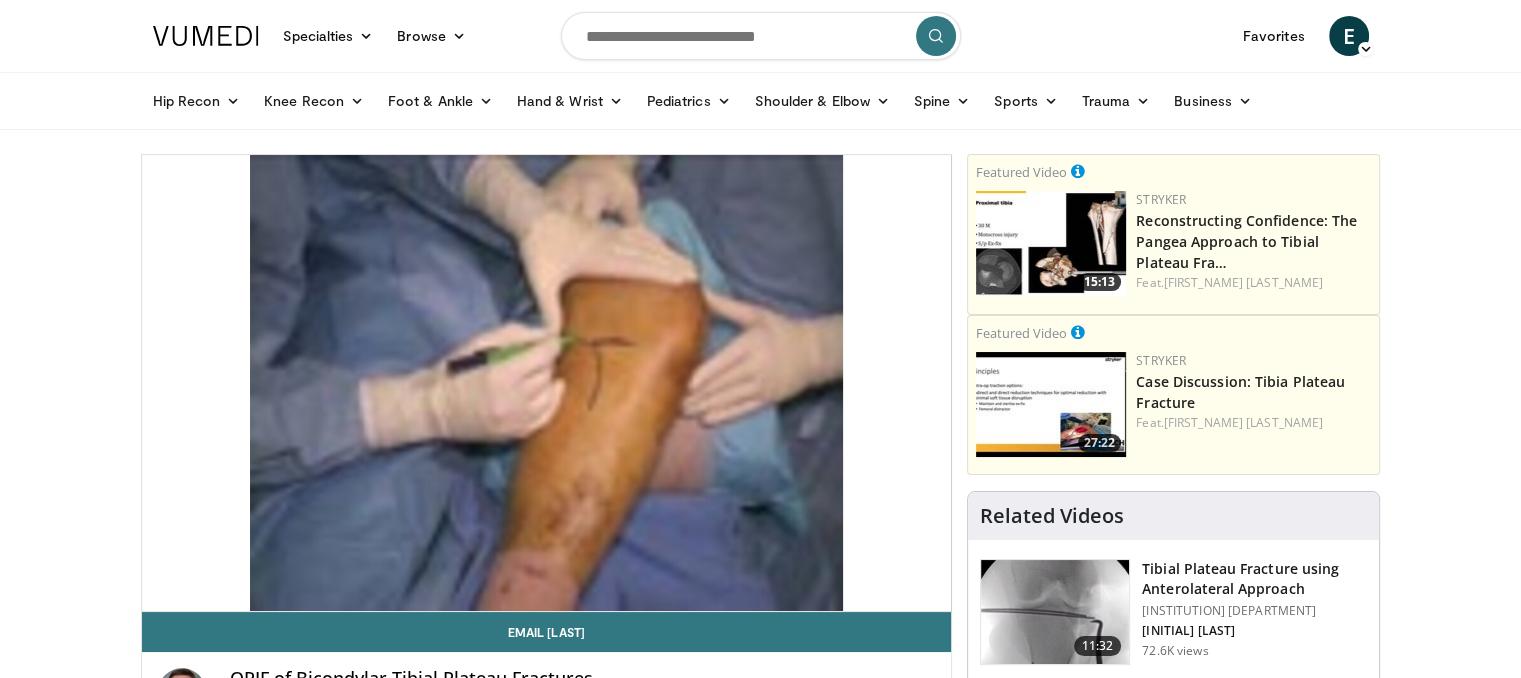 click at bounding box center (761, 36) 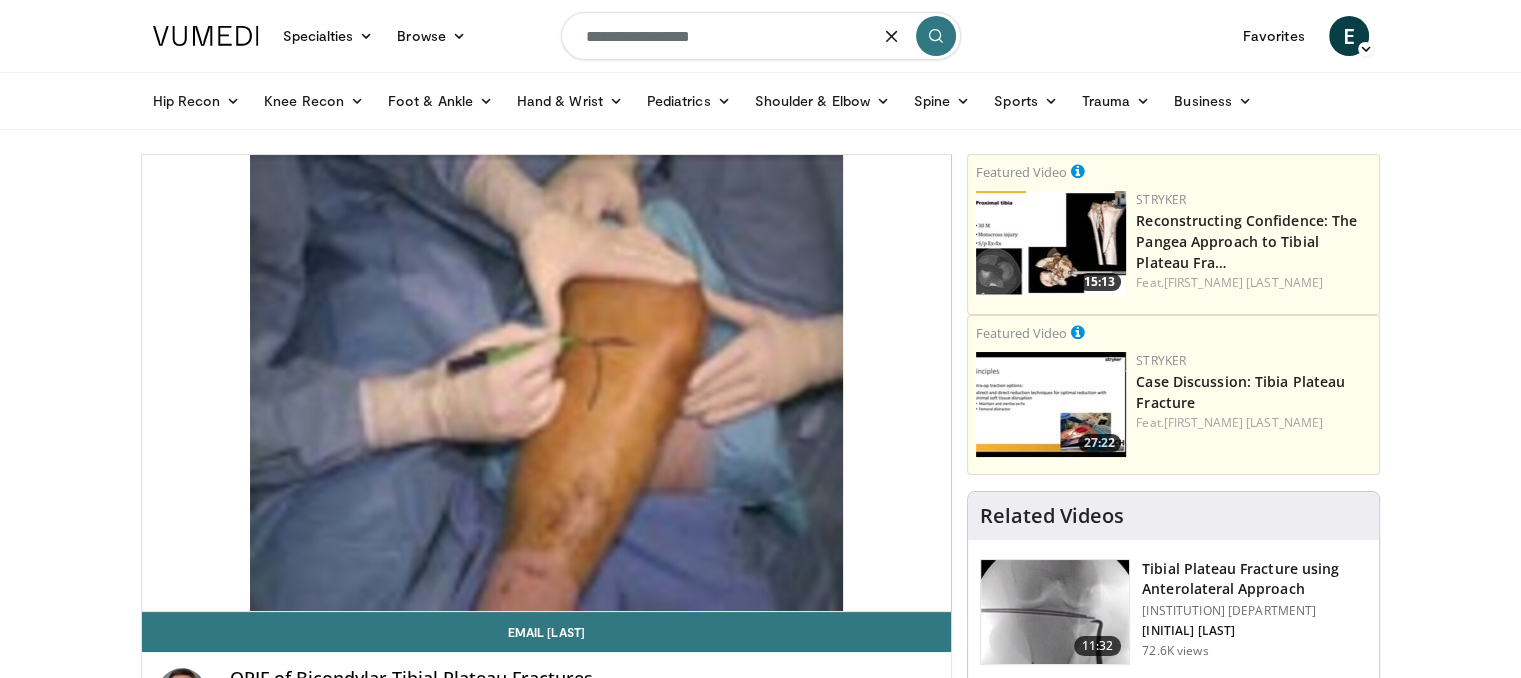 type on "**********" 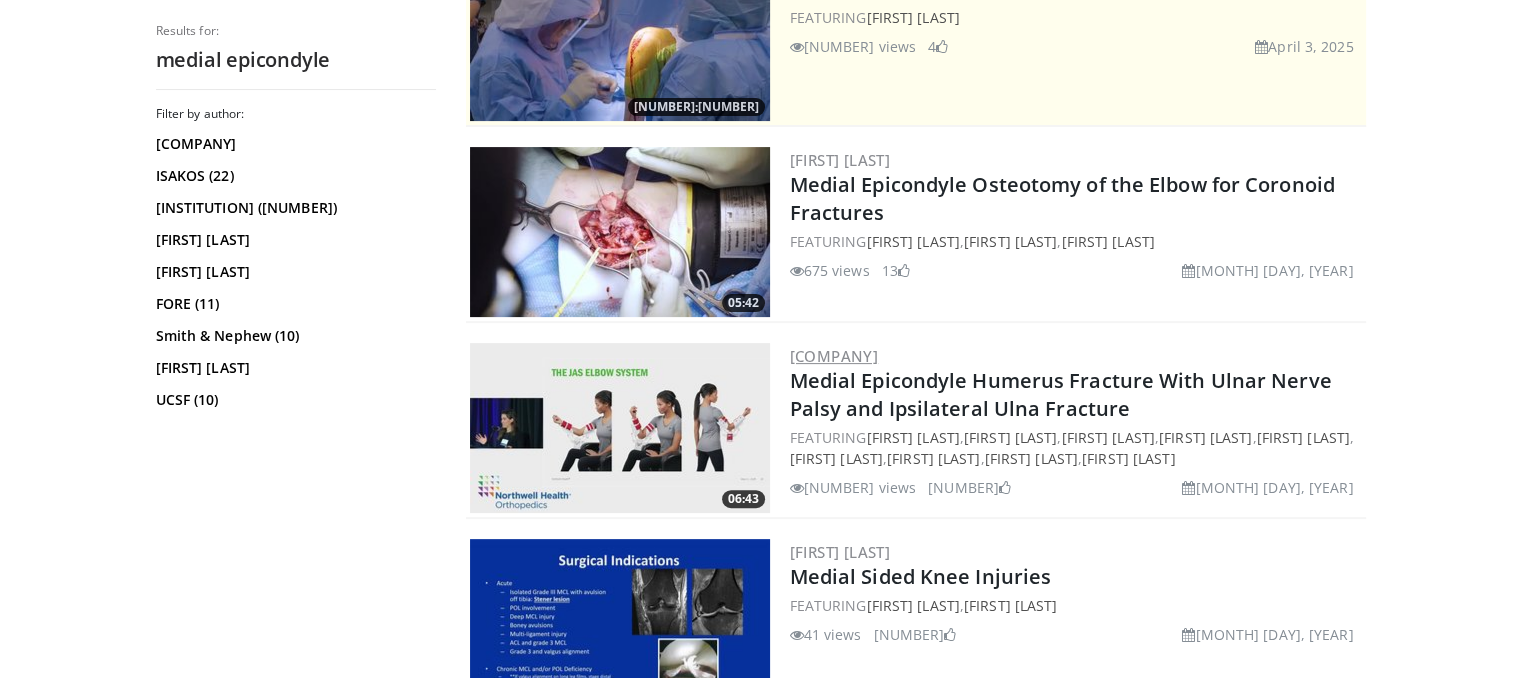 scroll, scrollTop: 500, scrollLeft: 0, axis: vertical 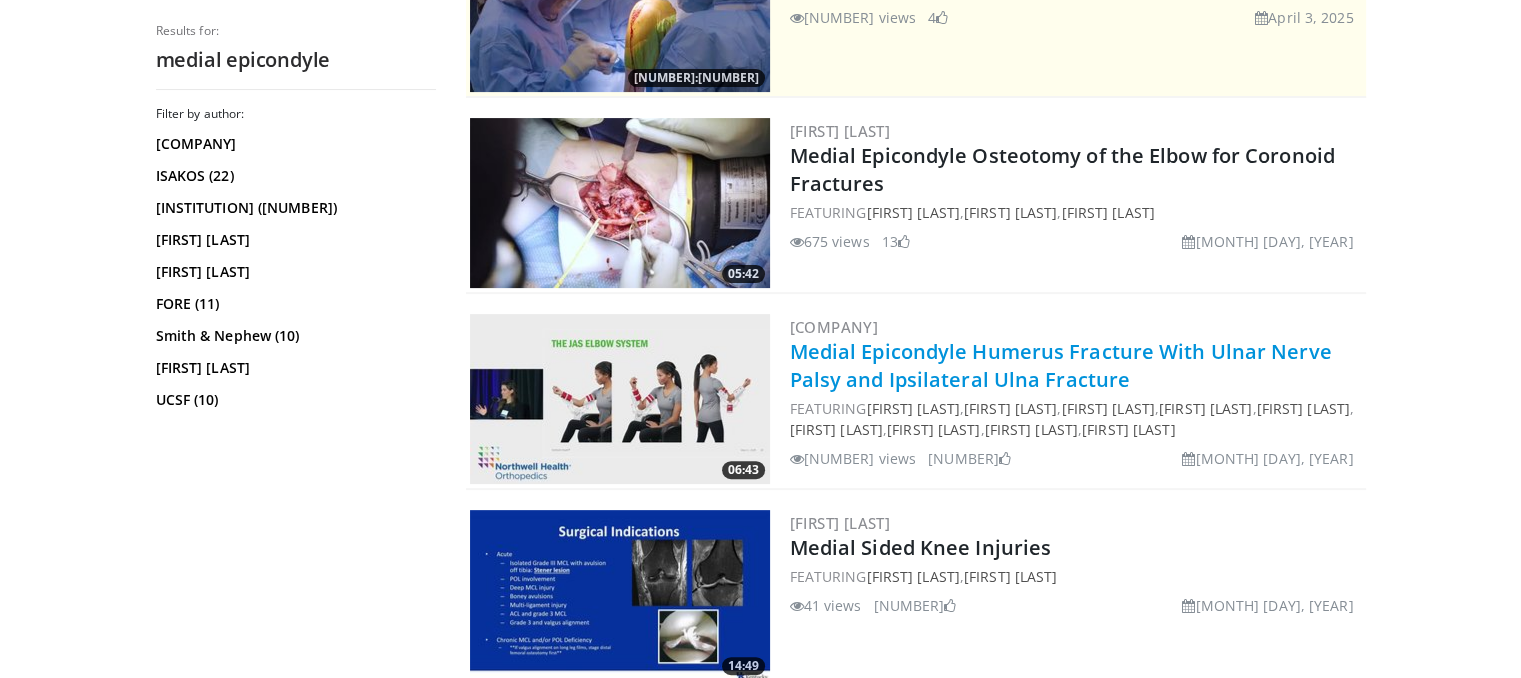 click on "Medial Epicondyle Humerus Fracture With Ulnar Nerve Palsy and Ipsilateral Ulna Fracture" at bounding box center (1061, 365) 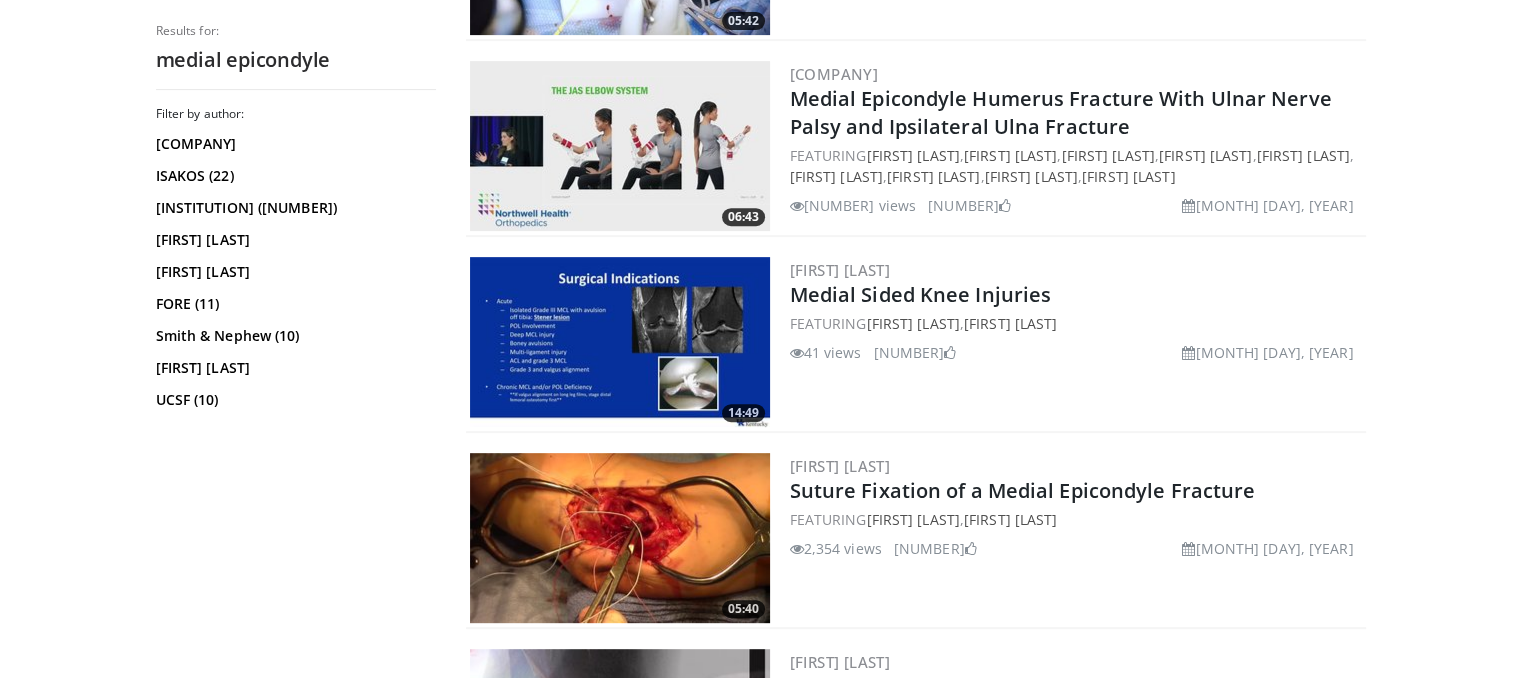 scroll, scrollTop: 800, scrollLeft: 0, axis: vertical 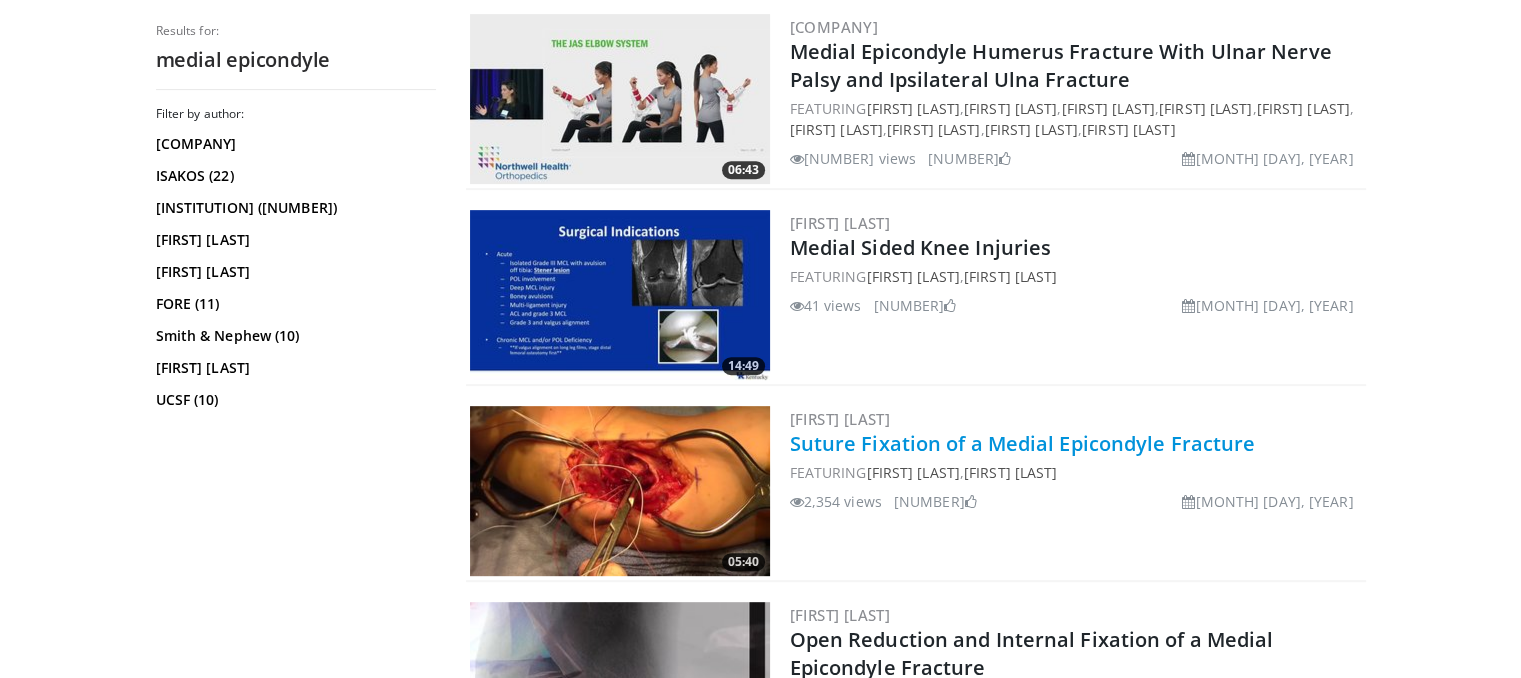 click on "Suture Fixation of a Medial Epicondyle Fracture" at bounding box center [1023, 443] 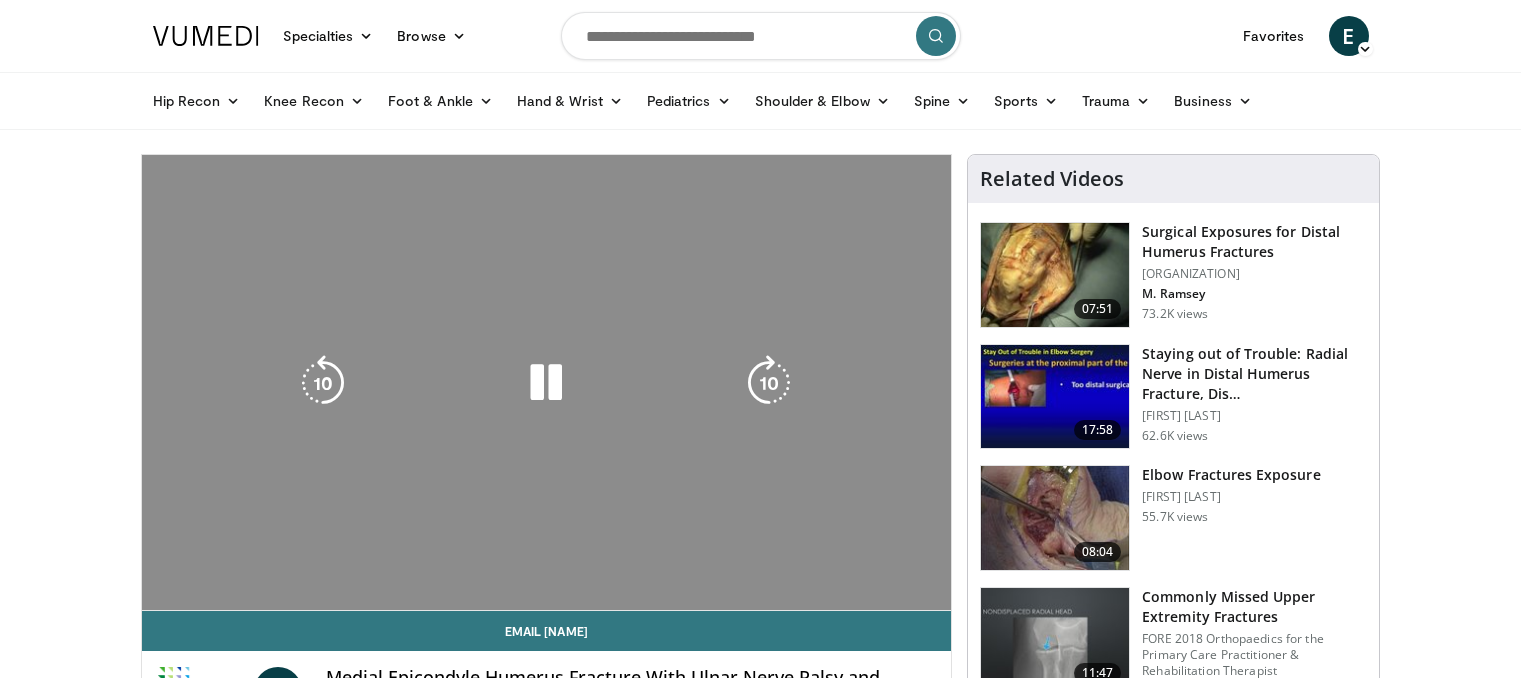 scroll, scrollTop: 0, scrollLeft: 0, axis: both 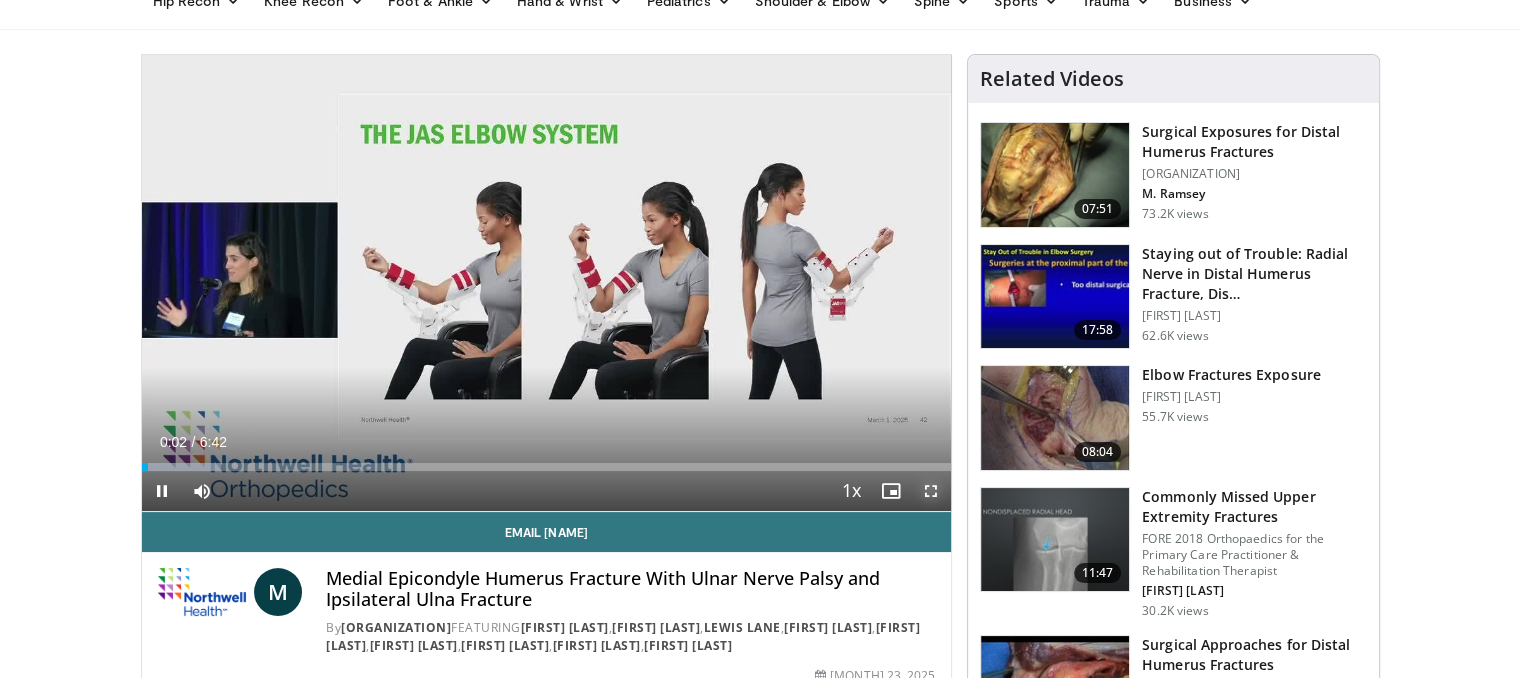 click at bounding box center (931, 491) 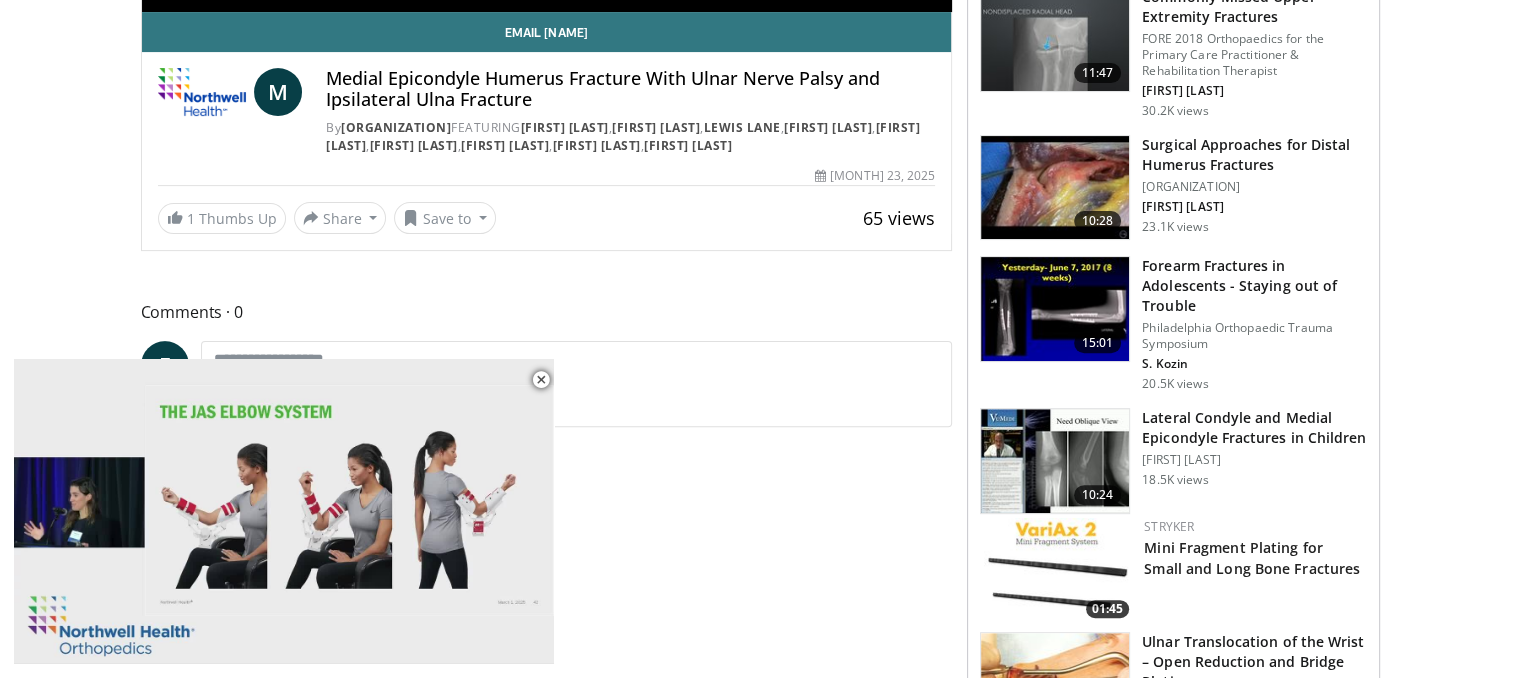 scroll, scrollTop: 800, scrollLeft: 0, axis: vertical 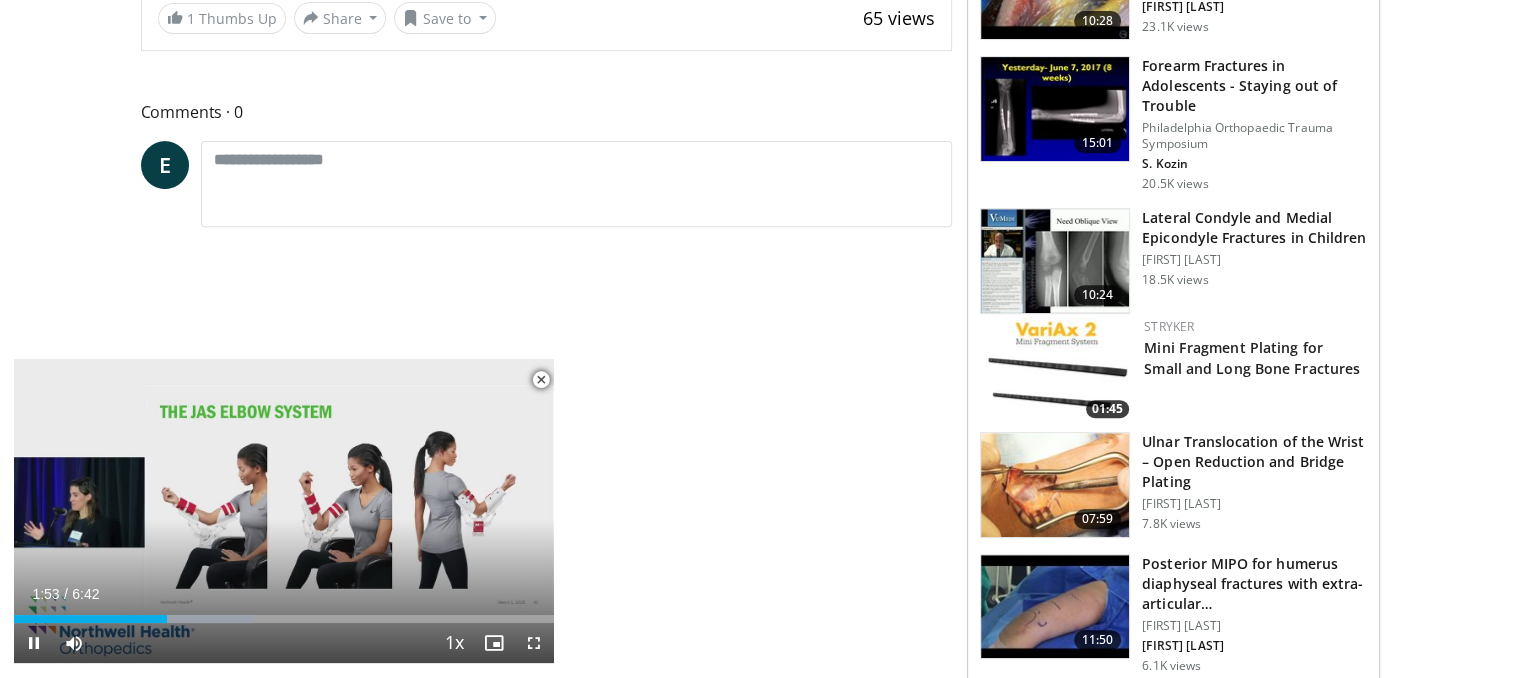 click at bounding box center (541, 380) 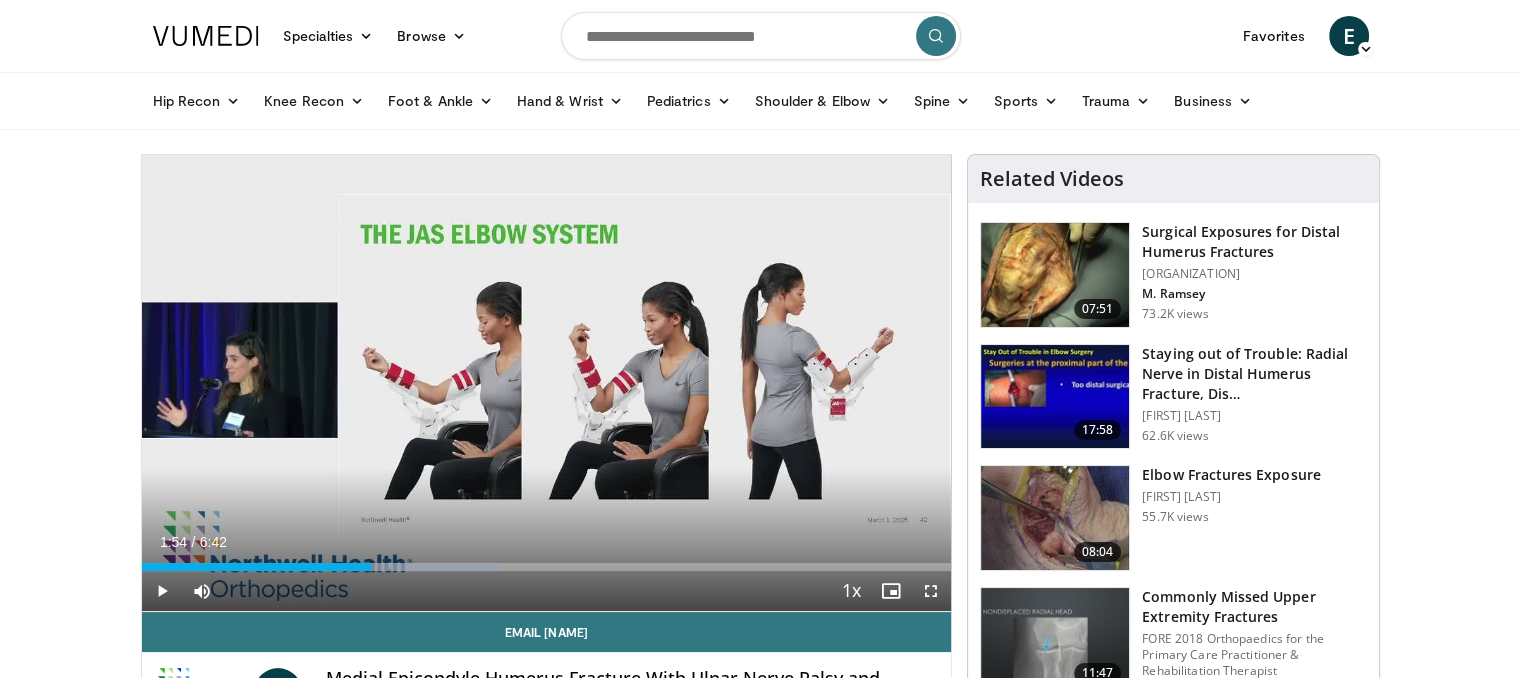 scroll, scrollTop: 0, scrollLeft: 0, axis: both 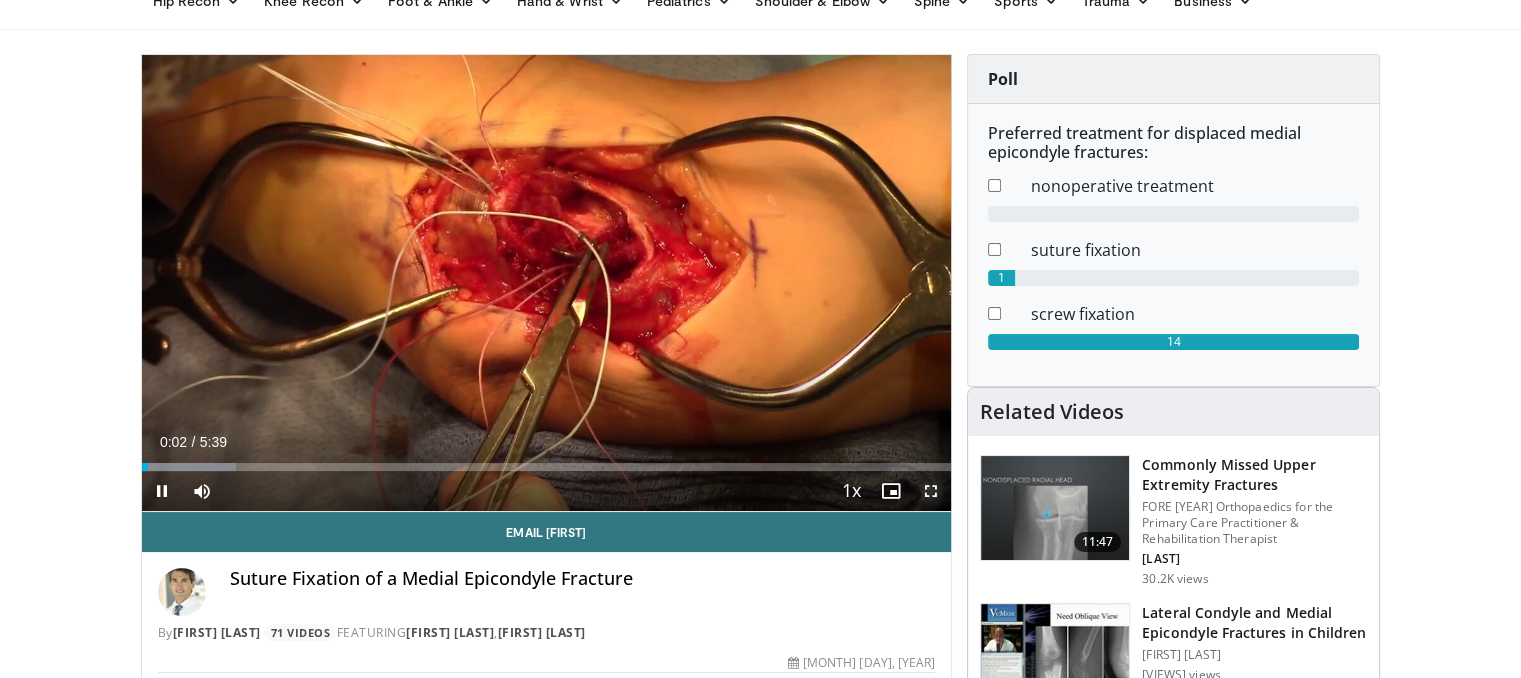click at bounding box center [931, 491] 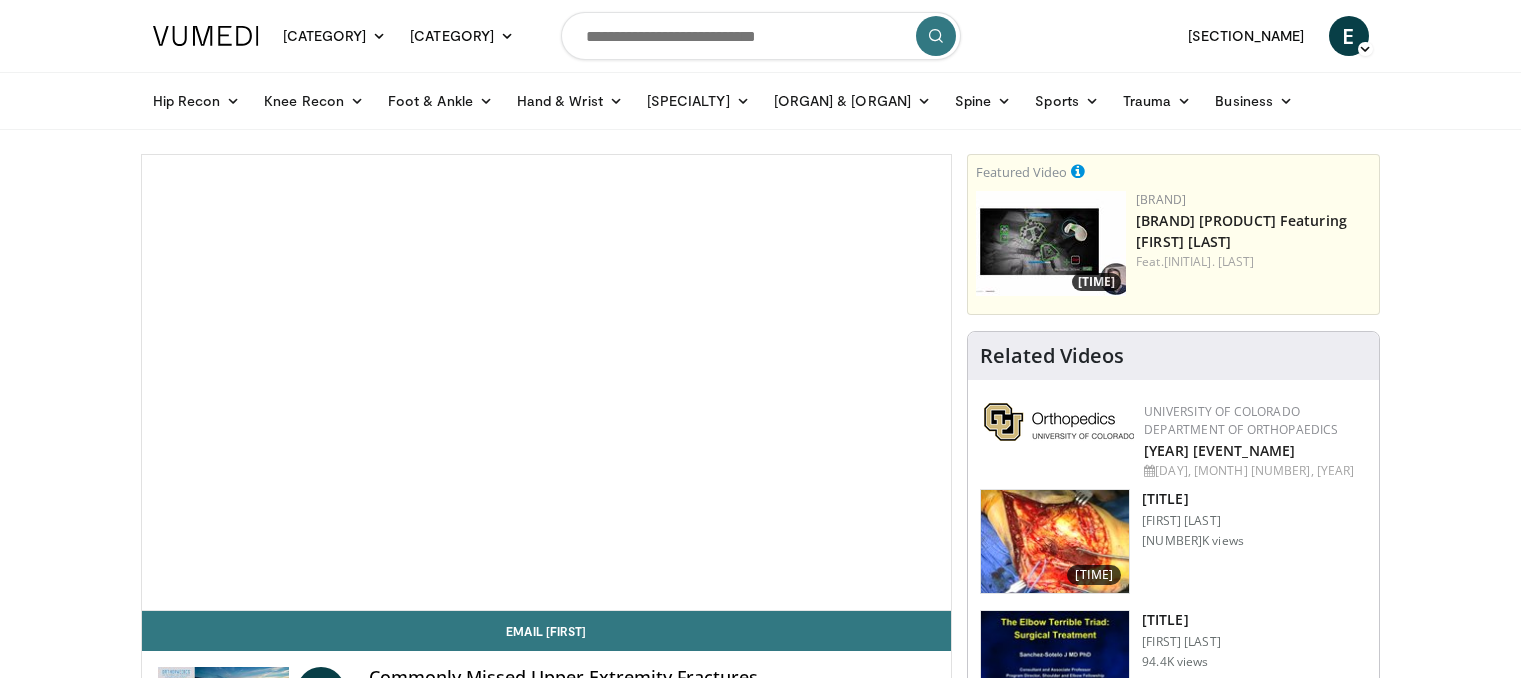 scroll, scrollTop: 0, scrollLeft: 0, axis: both 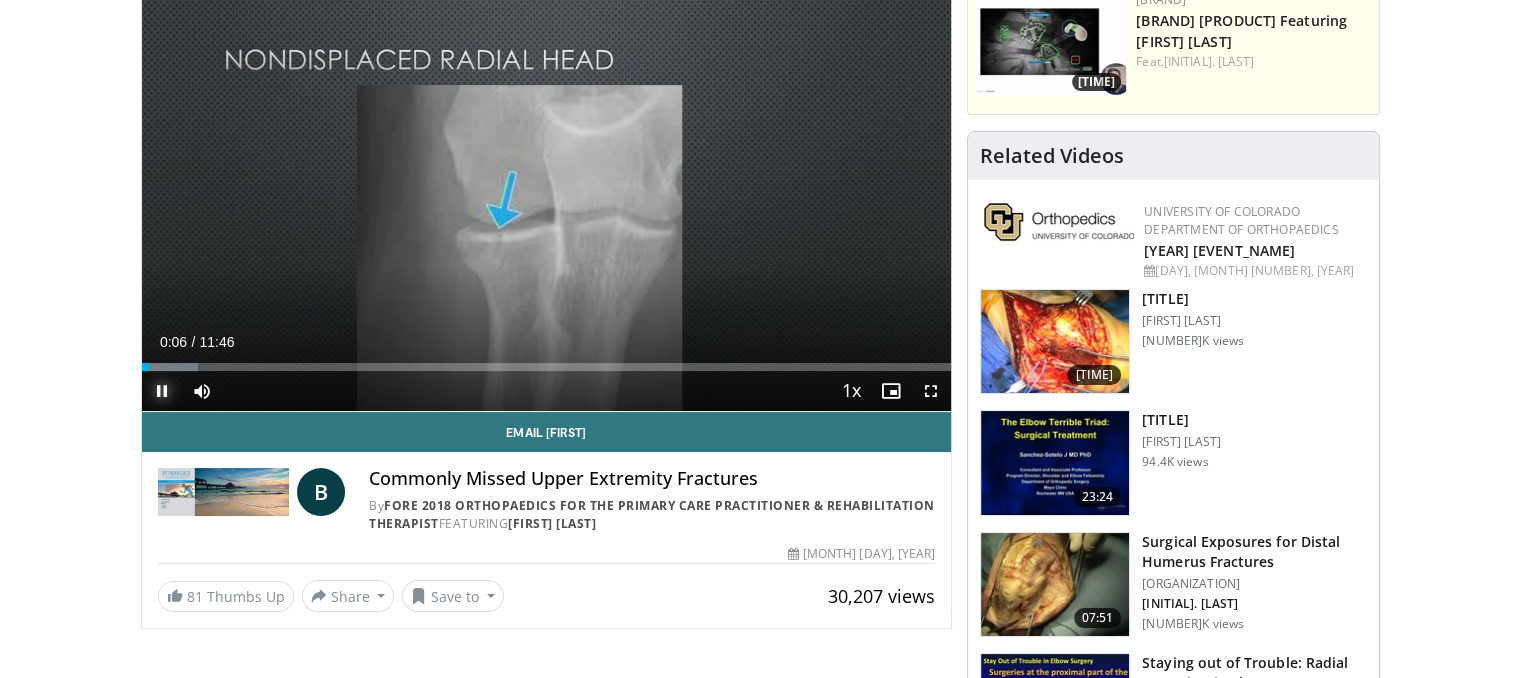 click at bounding box center (162, 391) 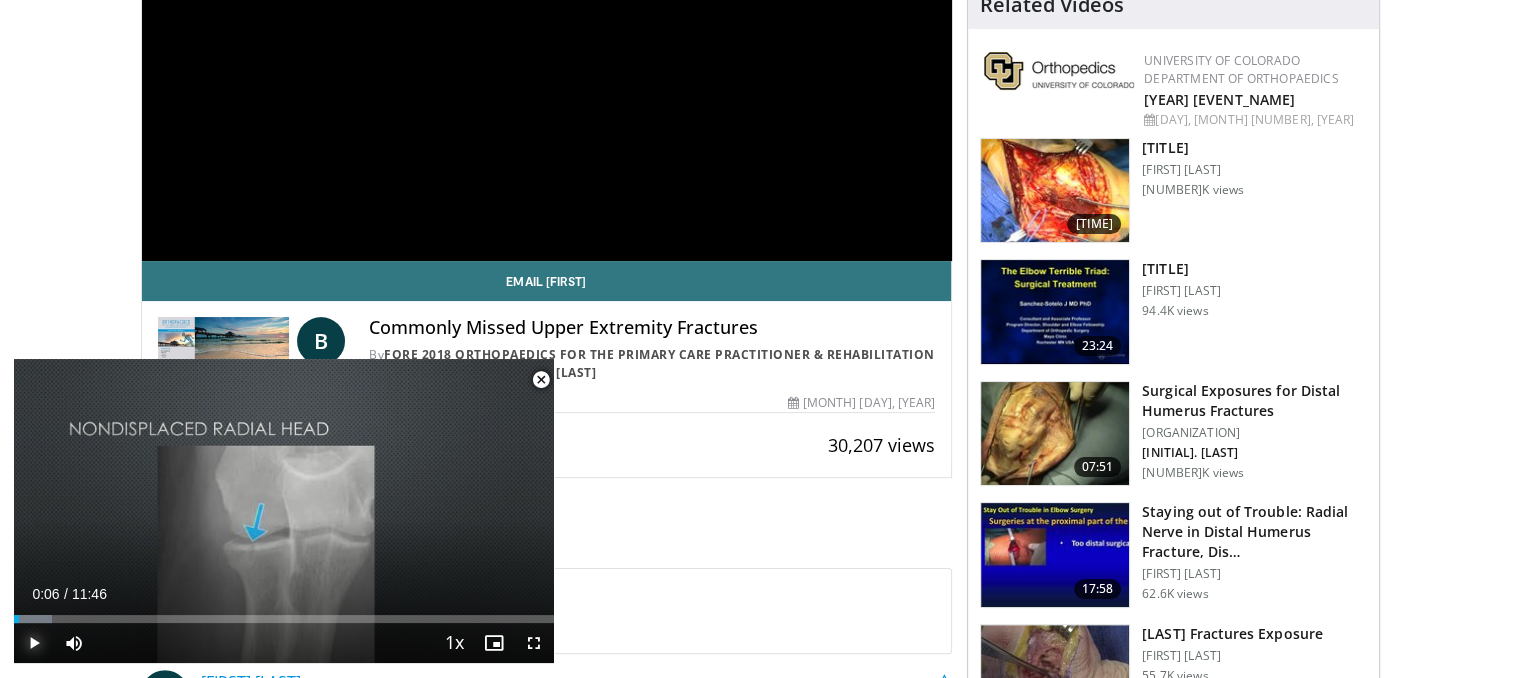 scroll, scrollTop: 400, scrollLeft: 0, axis: vertical 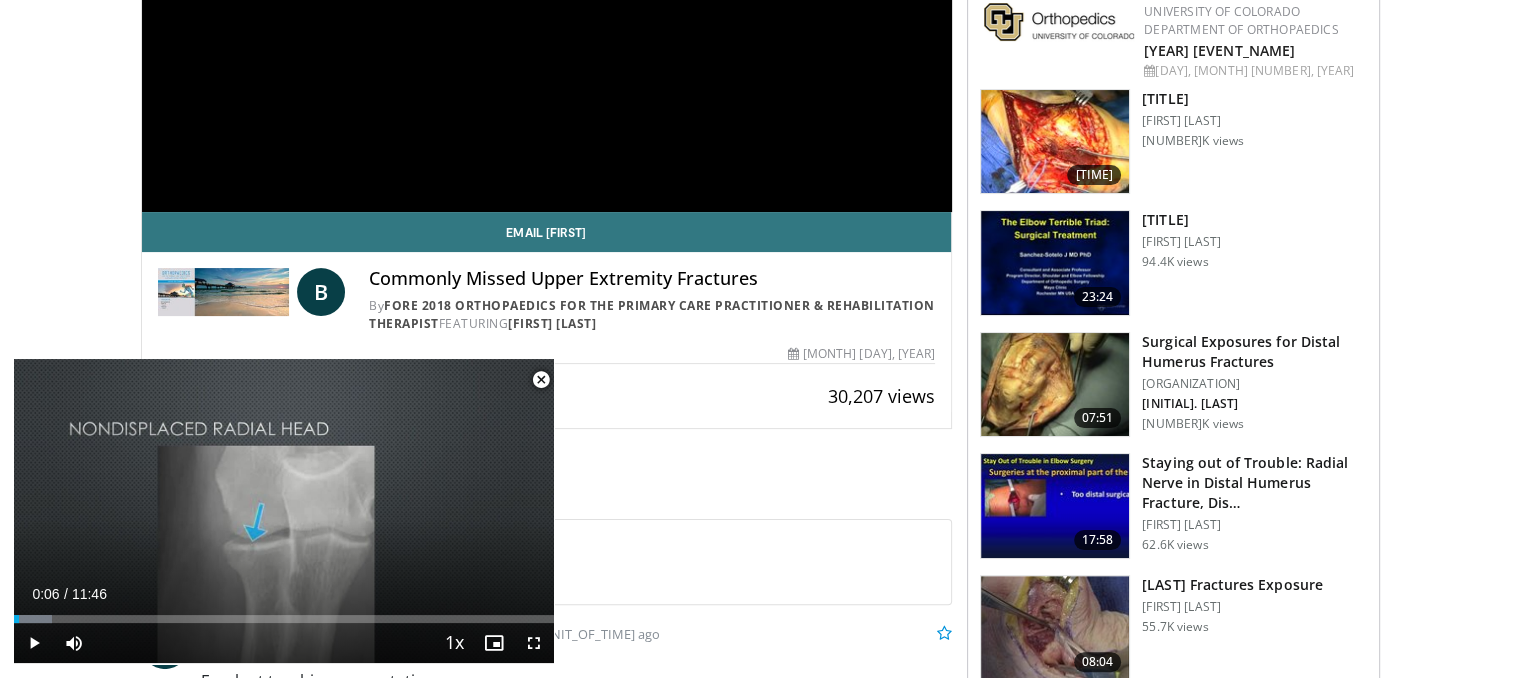click at bounding box center [541, 380] 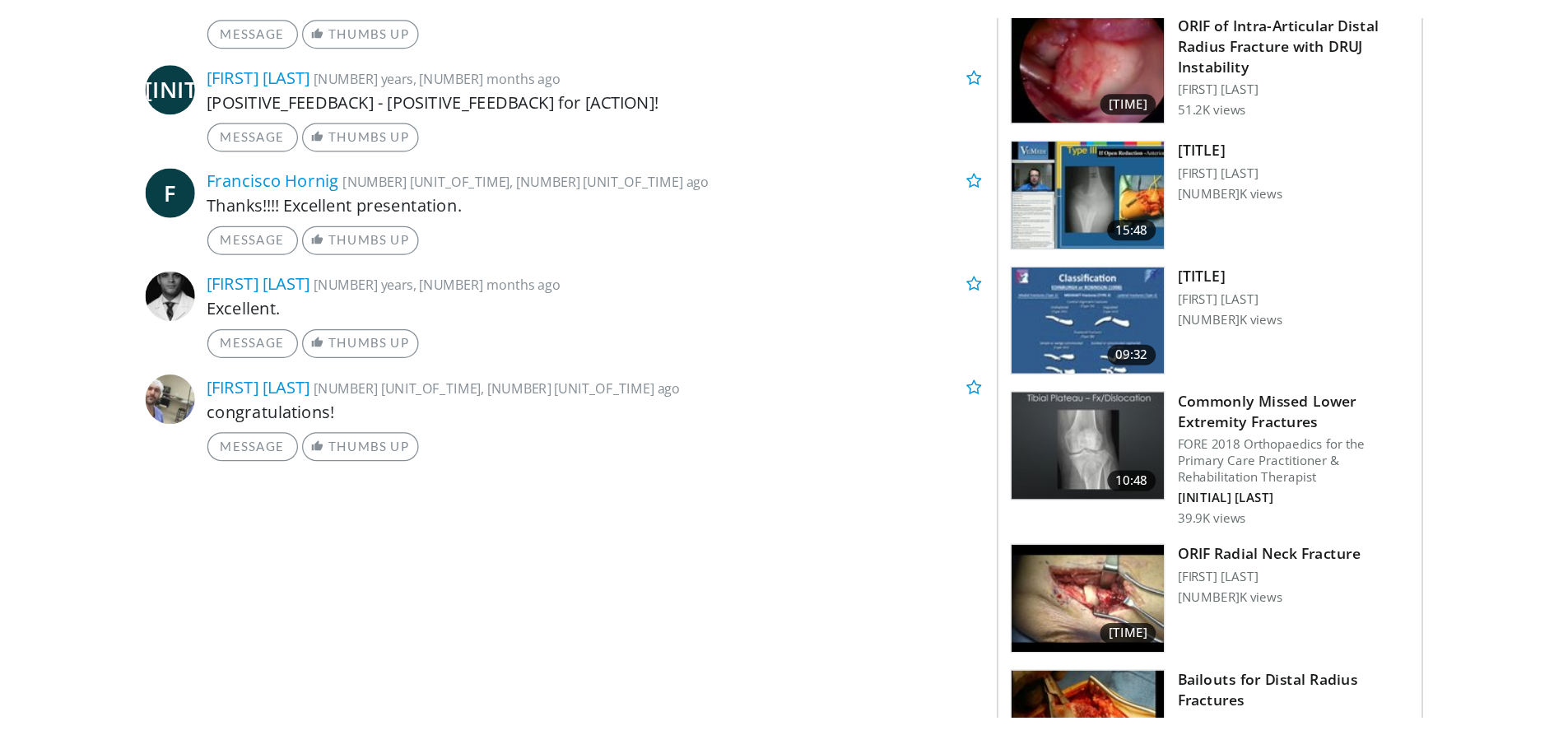 scroll, scrollTop: 905, scrollLeft: 0, axis: vertical 